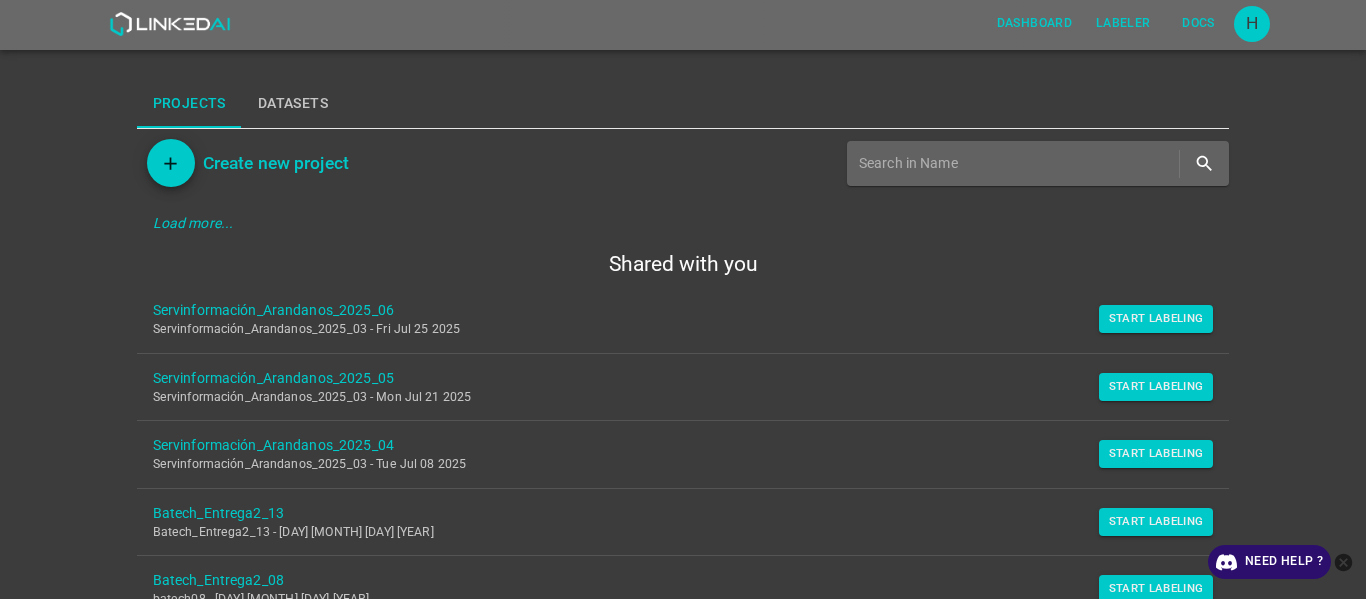 scroll, scrollTop: 0, scrollLeft: 0, axis: both 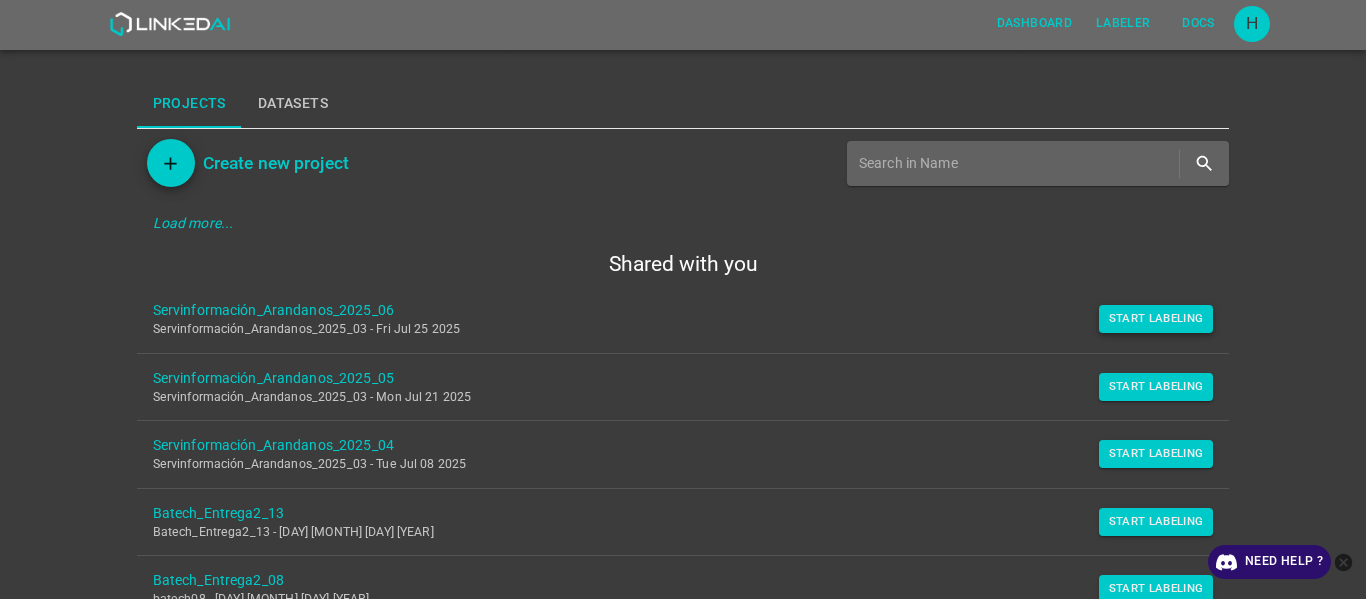 click on "Start Labeling" at bounding box center (1156, 319) 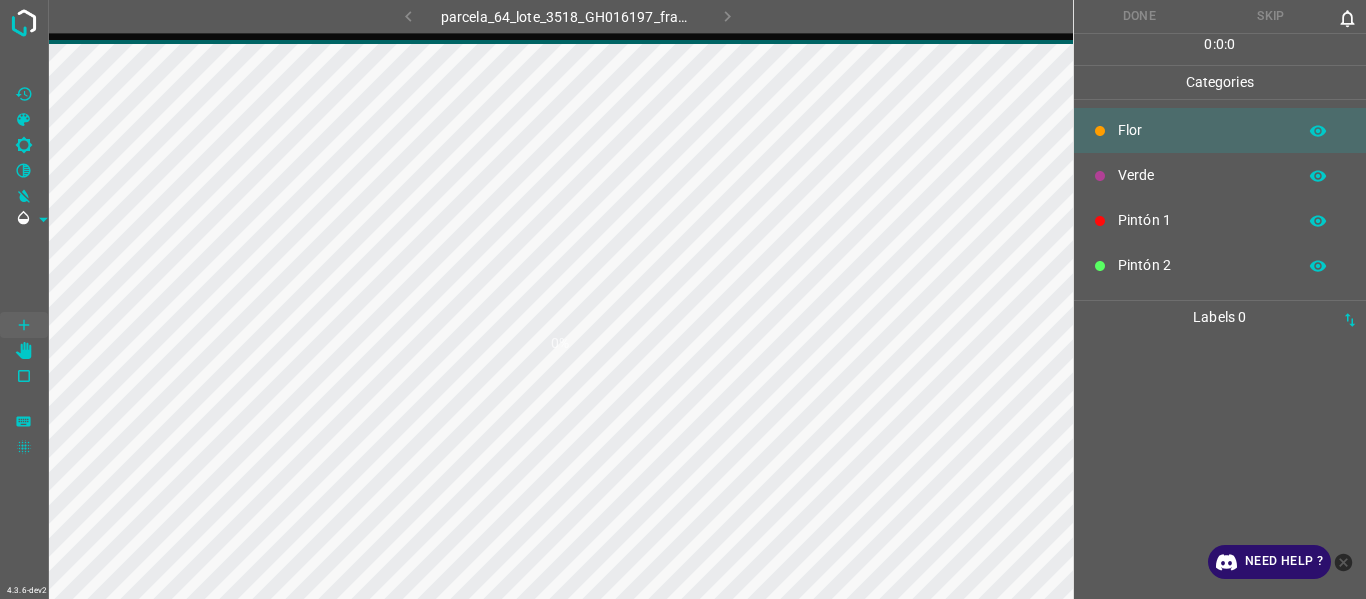 scroll, scrollTop: 0, scrollLeft: 0, axis: both 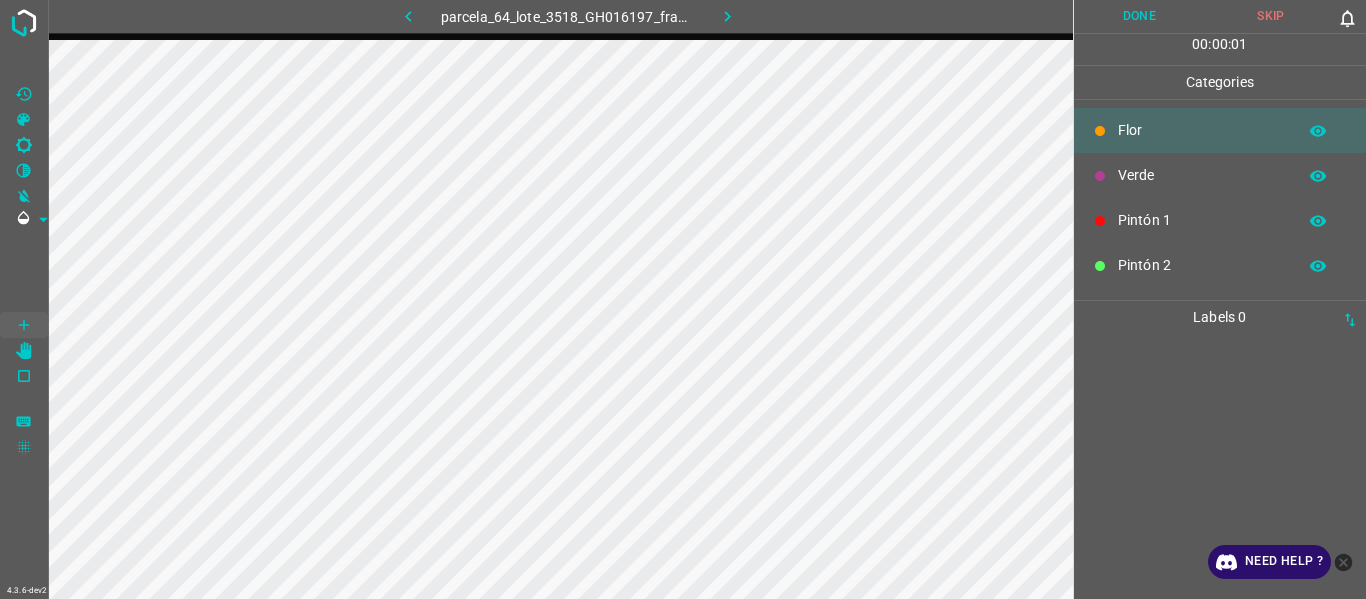 click 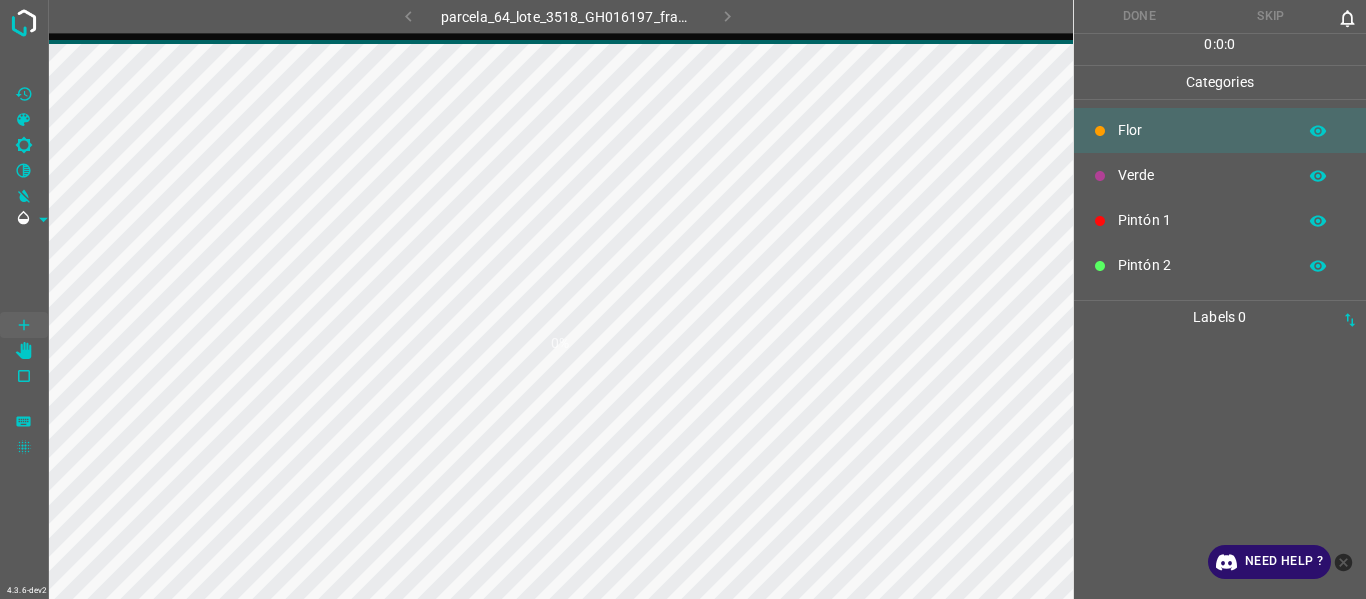scroll, scrollTop: 0, scrollLeft: 0, axis: both 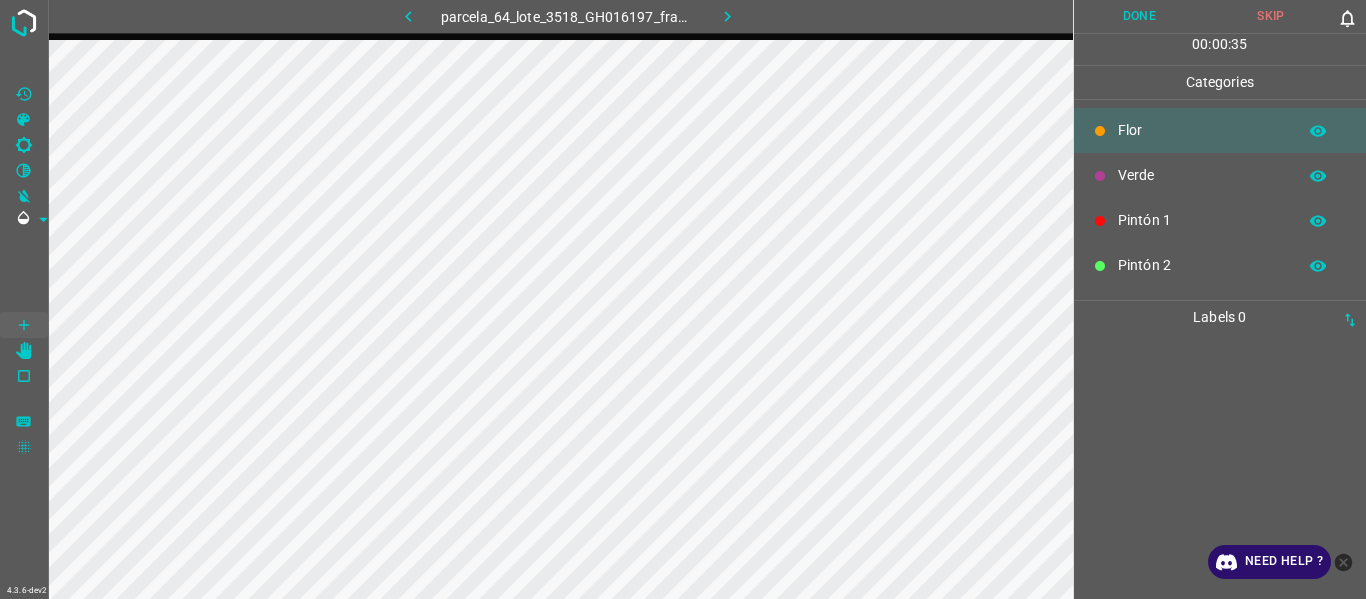 click at bounding box center (1220, 466) 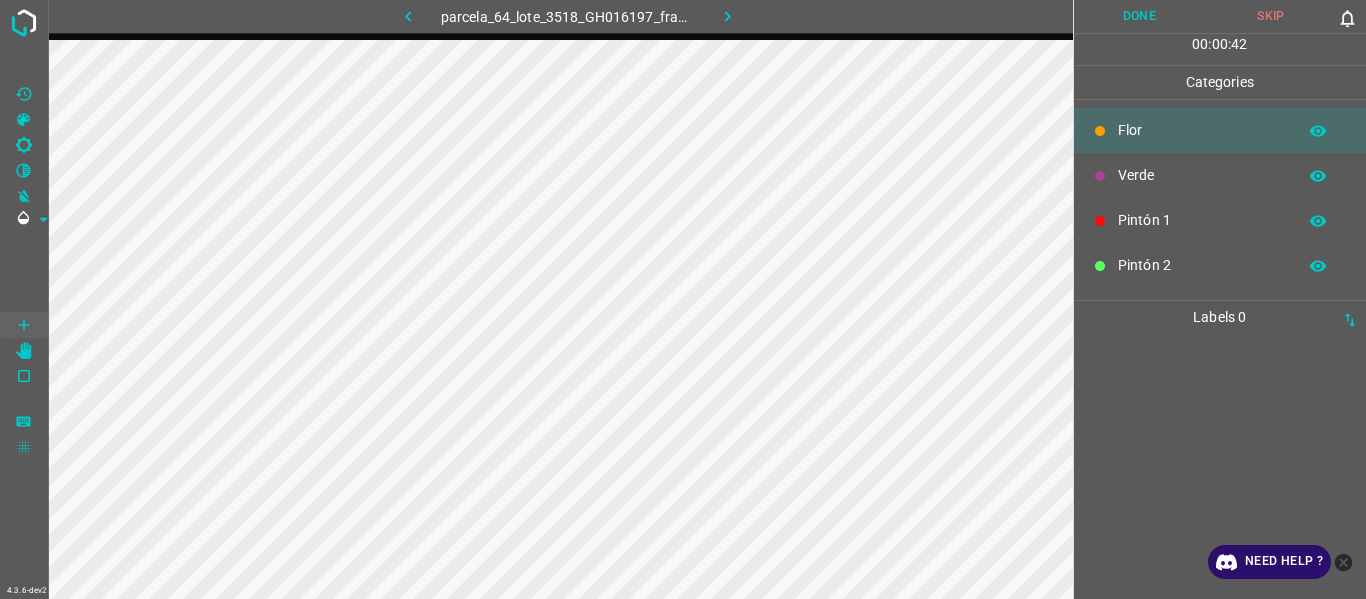 click at bounding box center [1220, 466] 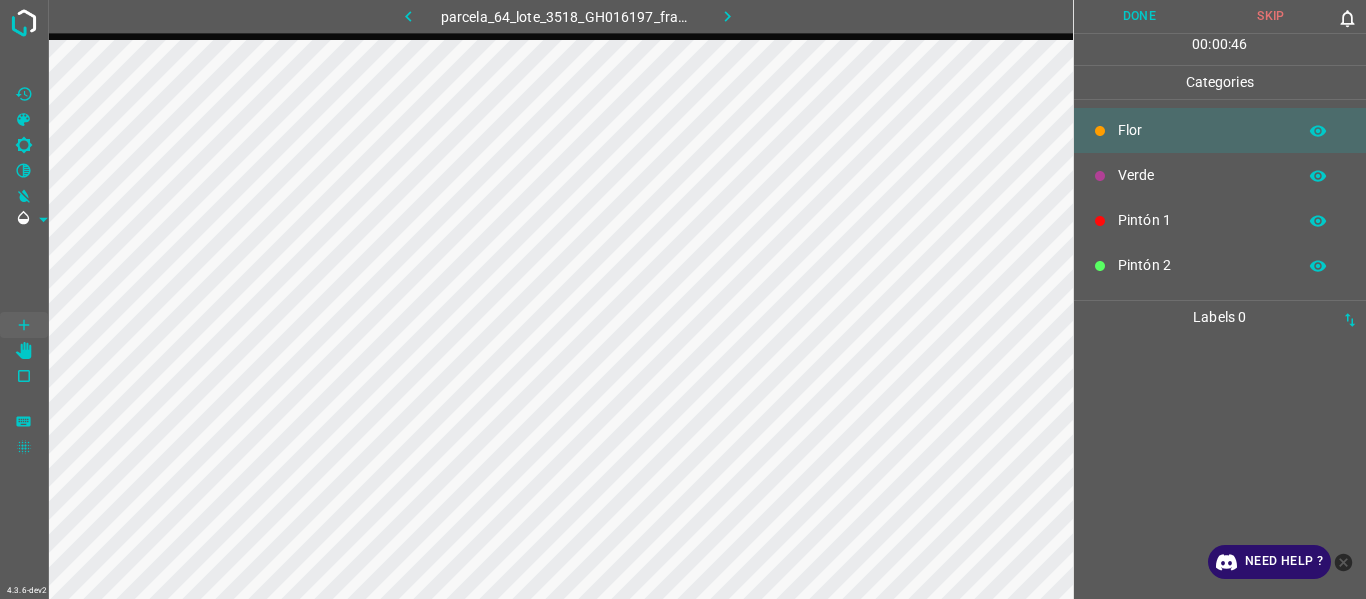 drag, startPoint x: 1155, startPoint y: 376, endPoint x: 1113, endPoint y: 374, distance: 42.047592 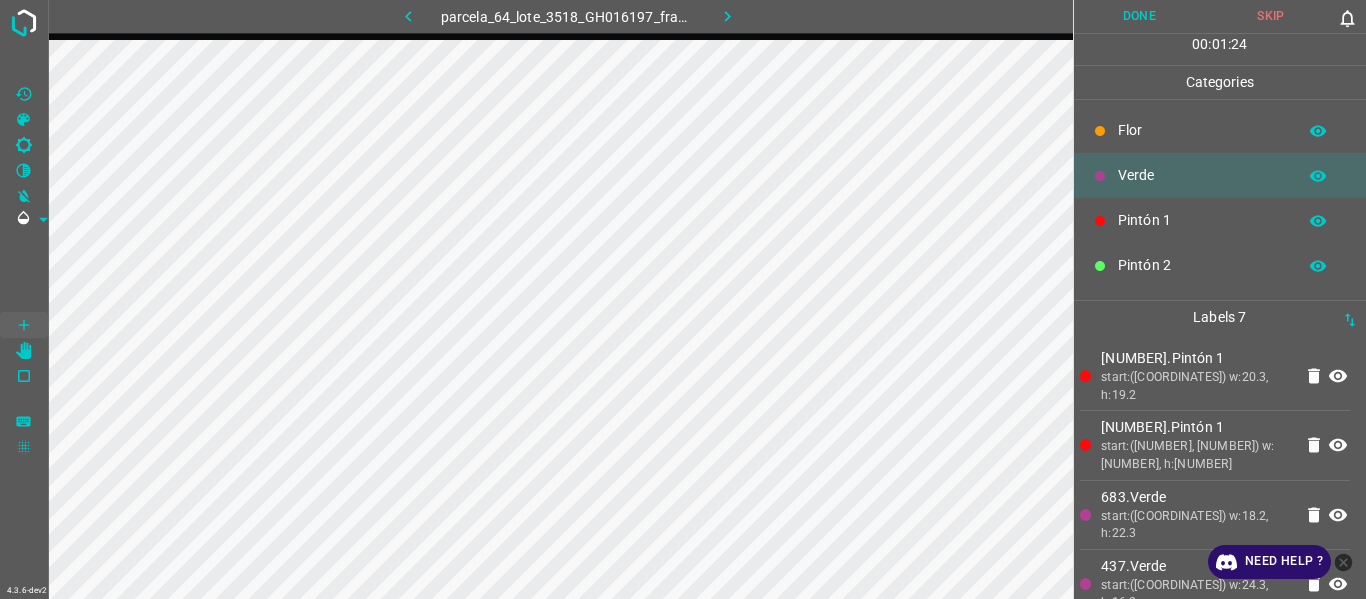 click on "start:([COORDINATES])
w:20.3, h:19.2" at bounding box center [1196, 386] 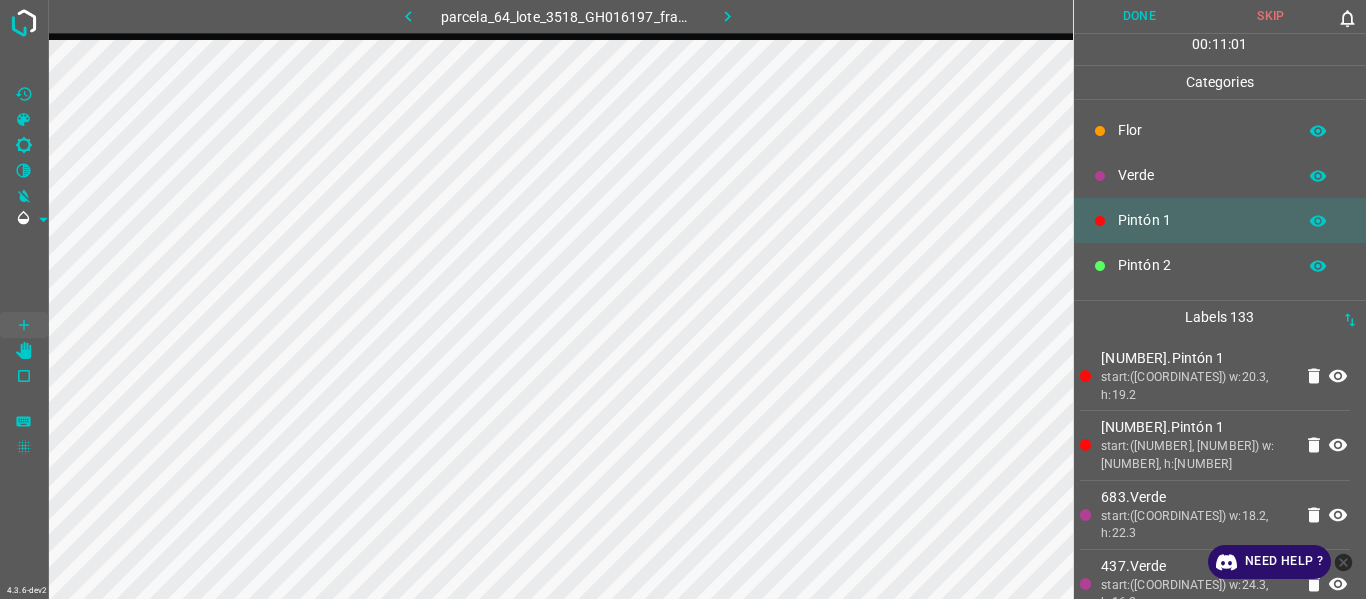 click on "start:([NUMBER], [NUMBER])
w:[NUMBER], h:[NUMBER]" at bounding box center (1196, 455) 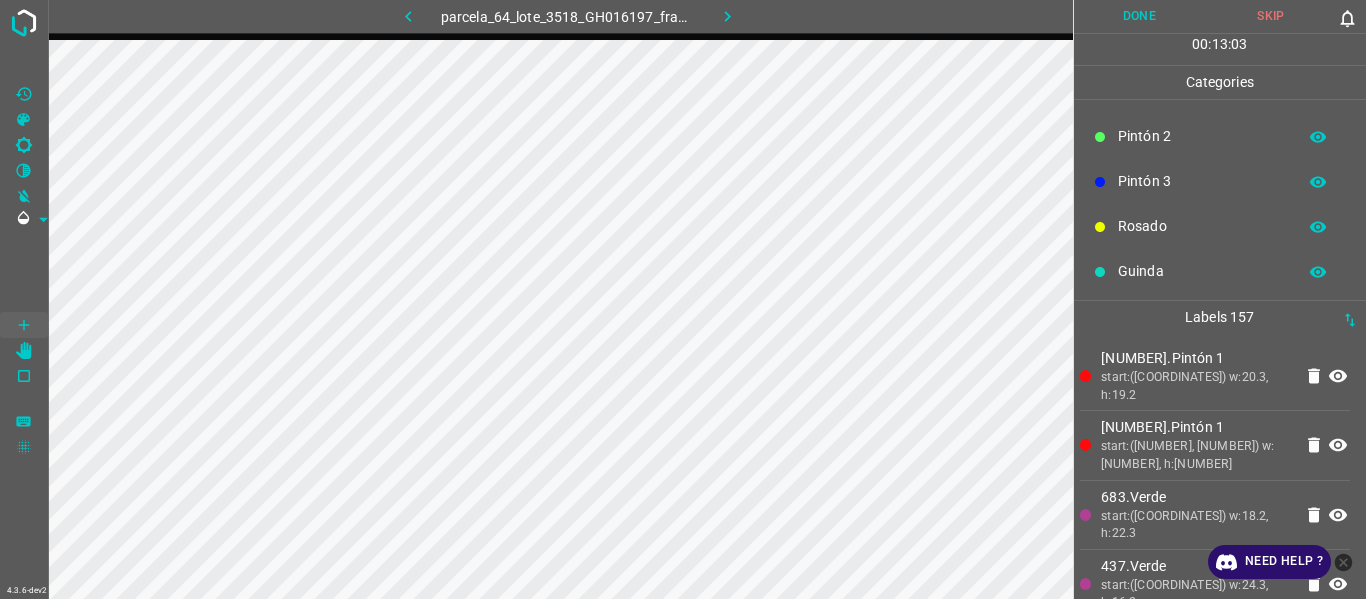 scroll, scrollTop: 176, scrollLeft: 0, axis: vertical 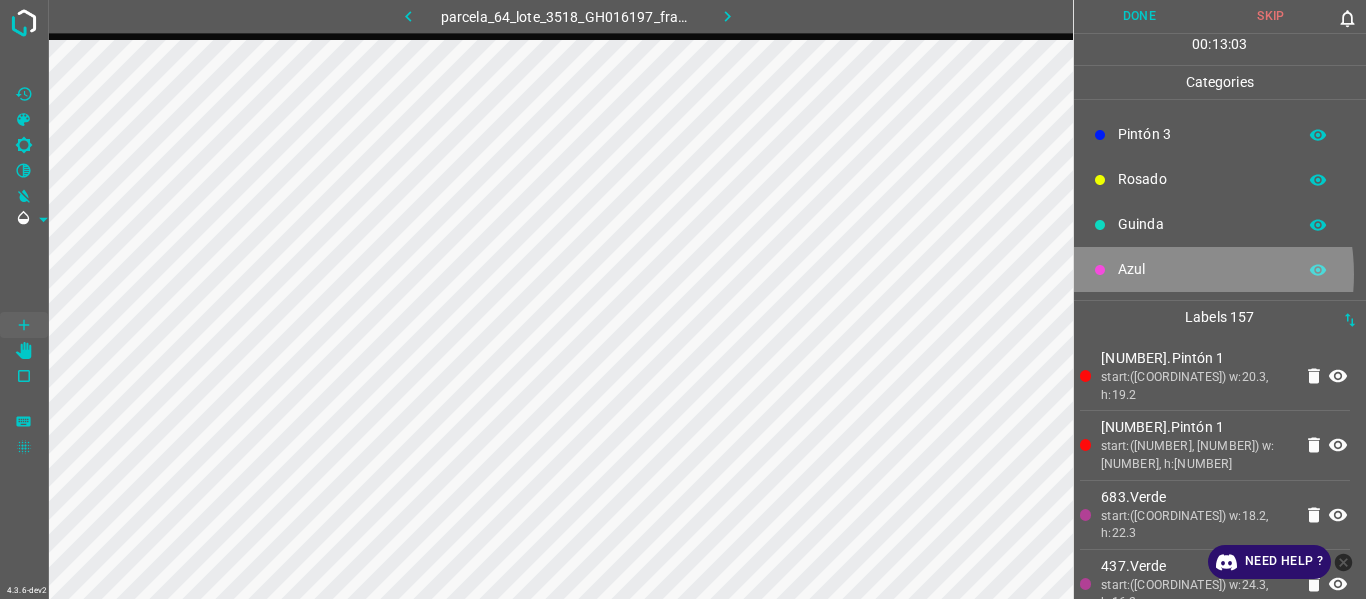drag, startPoint x: 1140, startPoint y: 274, endPoint x: 1128, endPoint y: 286, distance: 16.970562 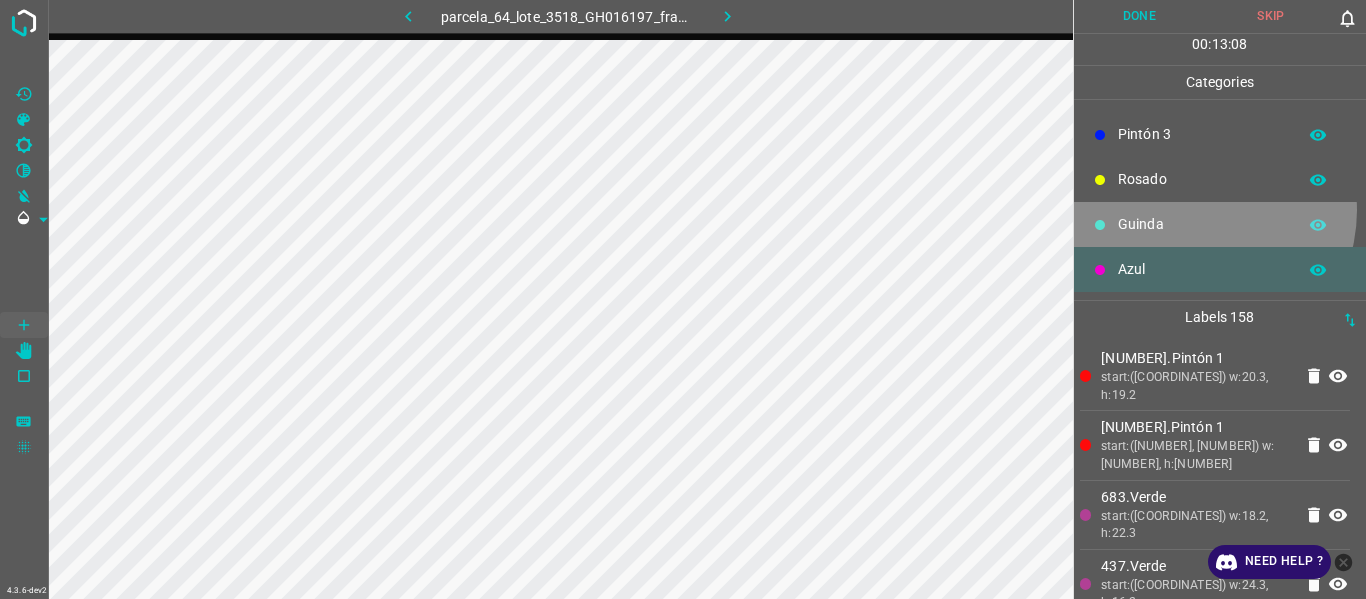 drag, startPoint x: 1194, startPoint y: 210, endPoint x: 1146, endPoint y: 226, distance: 50.596443 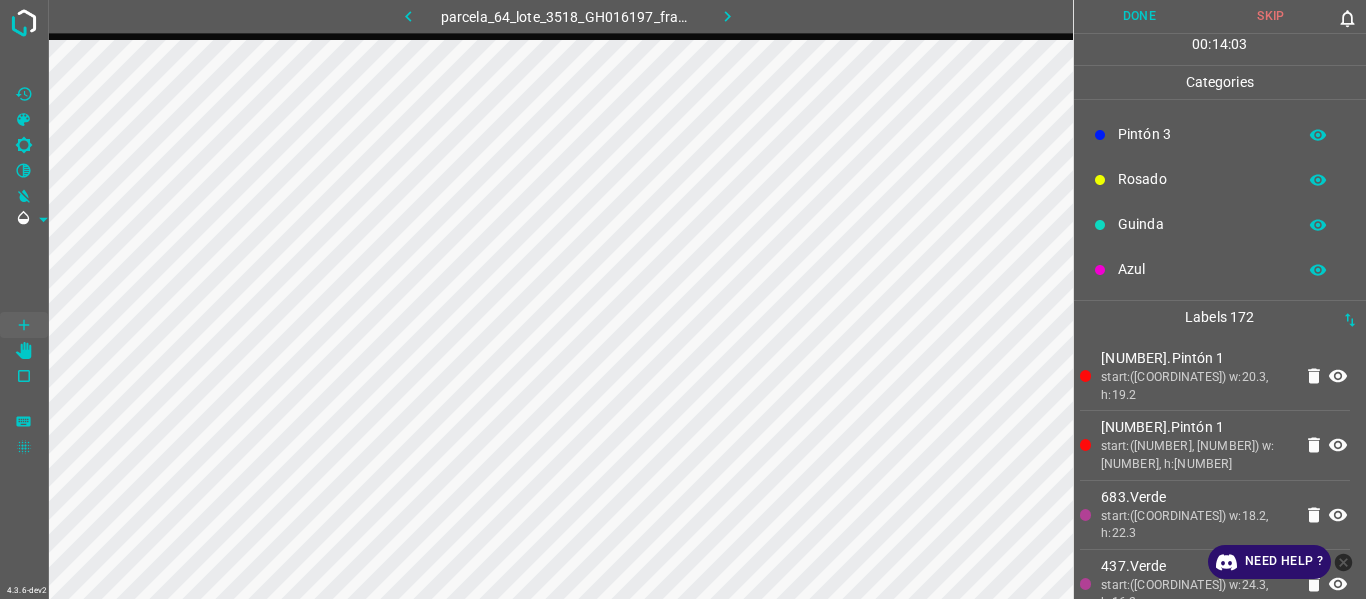 click on "Azul" at bounding box center [1202, 269] 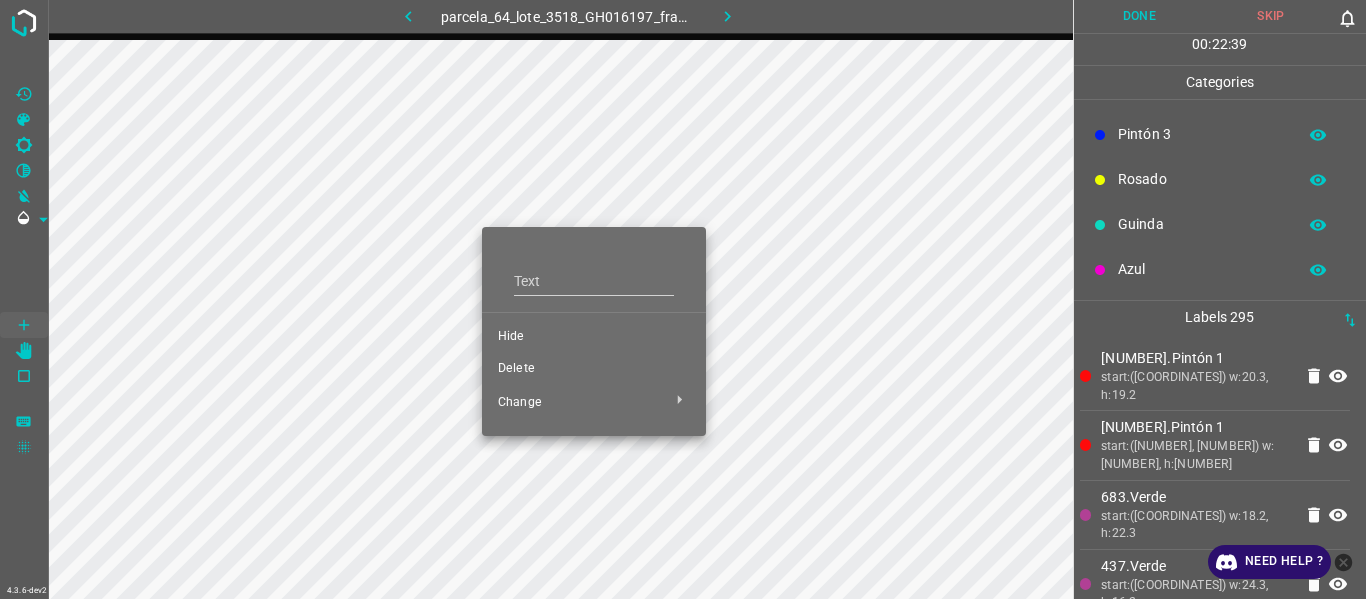 drag, startPoint x: 522, startPoint y: 374, endPoint x: 514, endPoint y: 356, distance: 19.697716 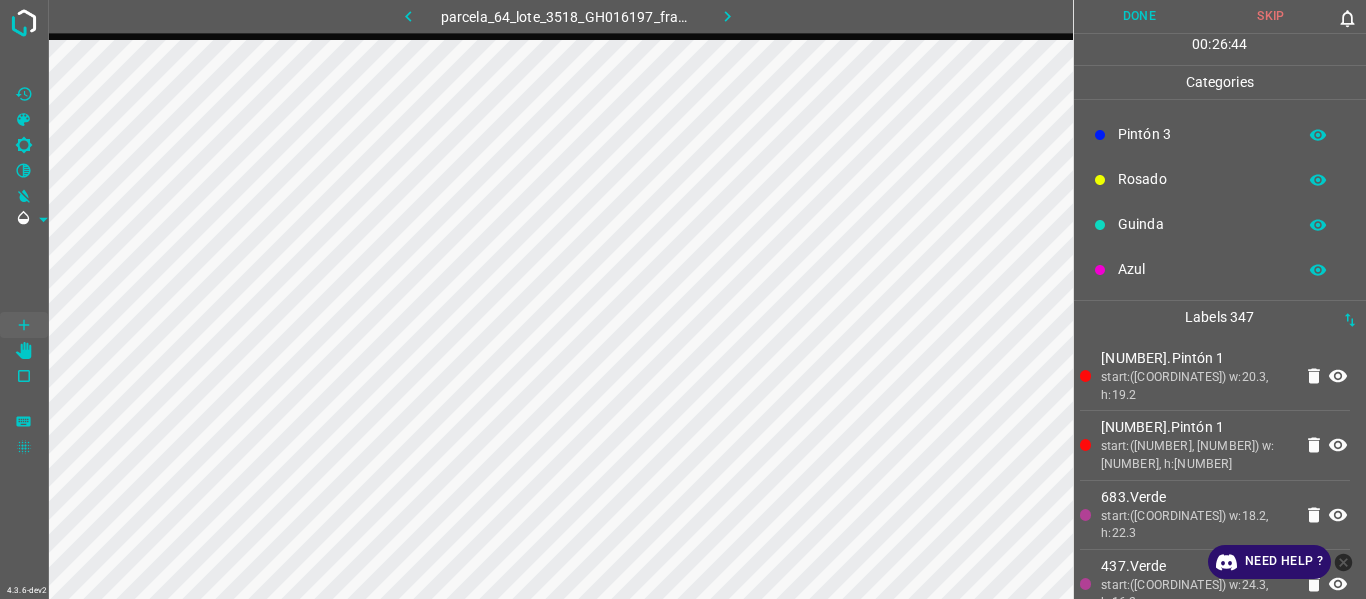 click on "Guinda" at bounding box center [1202, 224] 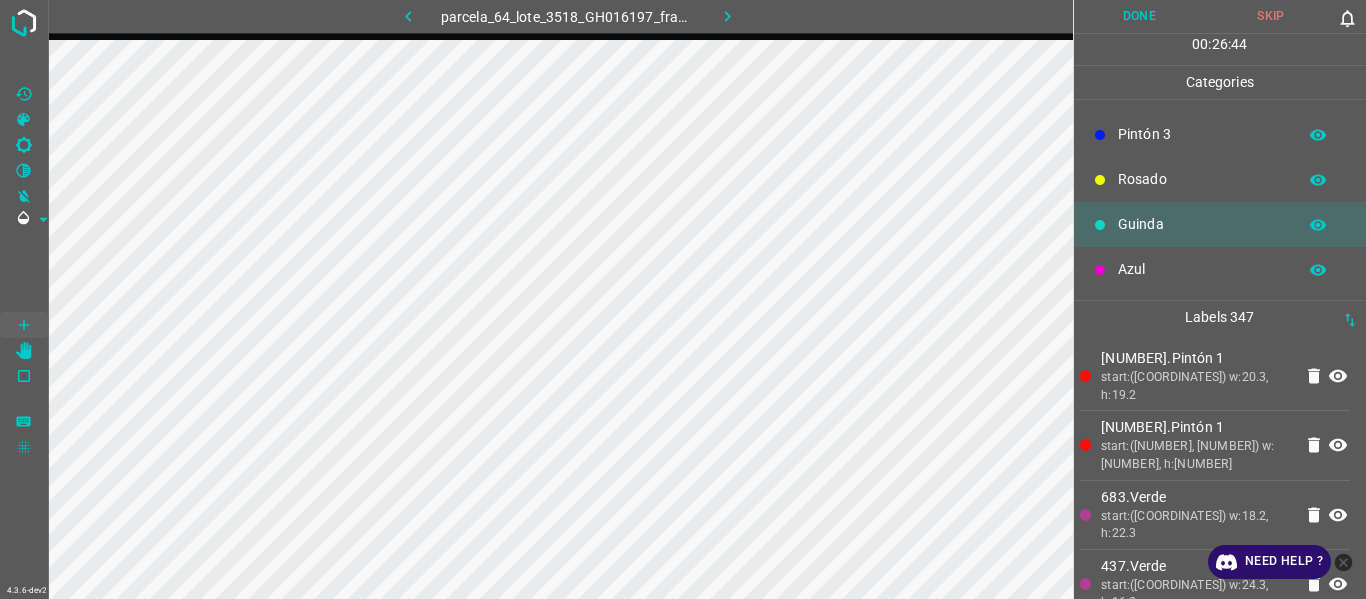 drag, startPoint x: 1168, startPoint y: 176, endPoint x: 1154, endPoint y: 182, distance: 15.231546 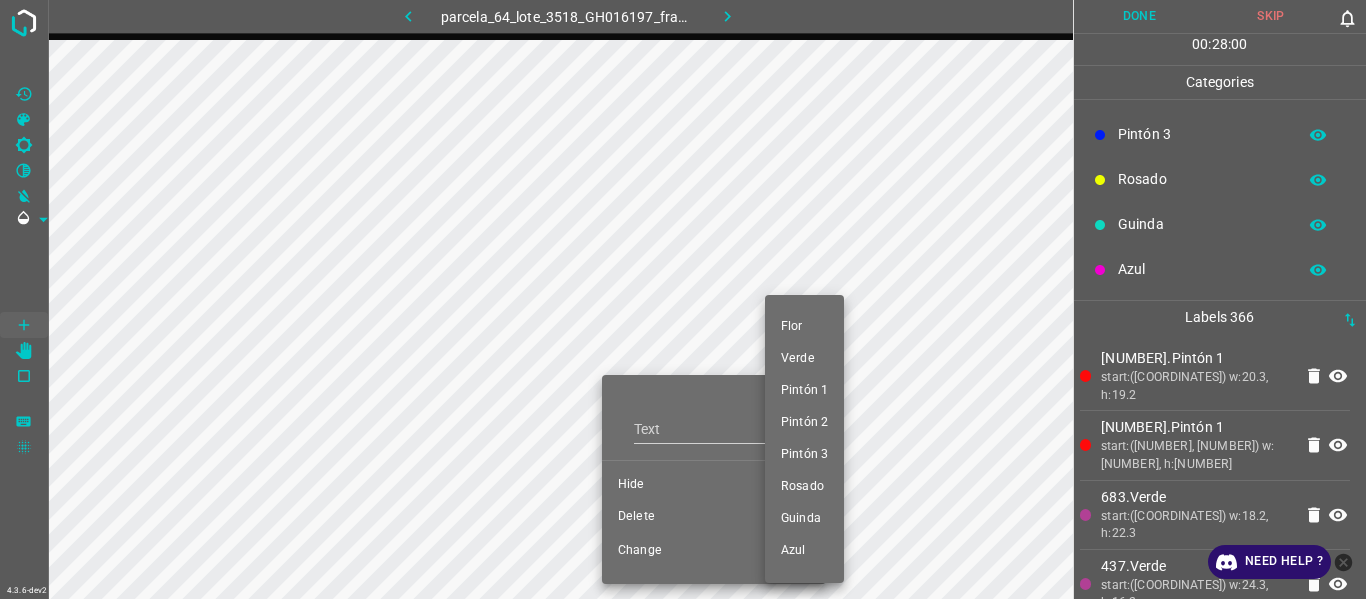click on "Pintón 1" at bounding box center (804, 391) 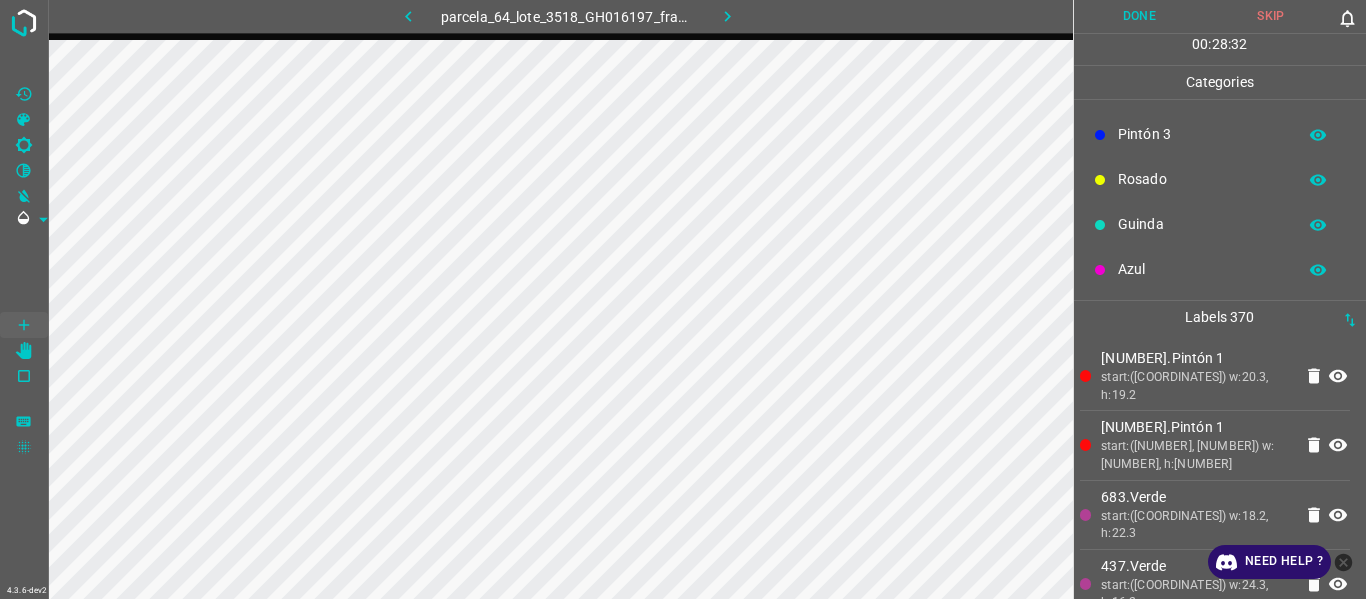 click on "Rosado" at bounding box center [1202, 179] 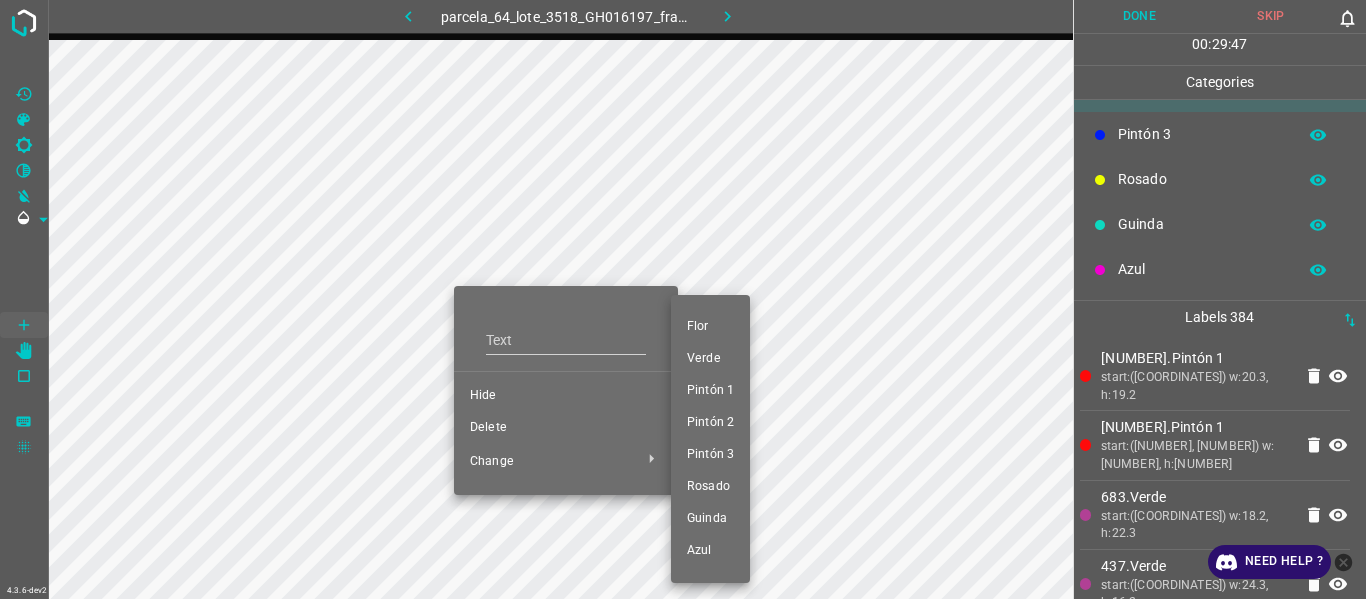 drag, startPoint x: 710, startPoint y: 347, endPoint x: 530, endPoint y: 453, distance: 208.89232 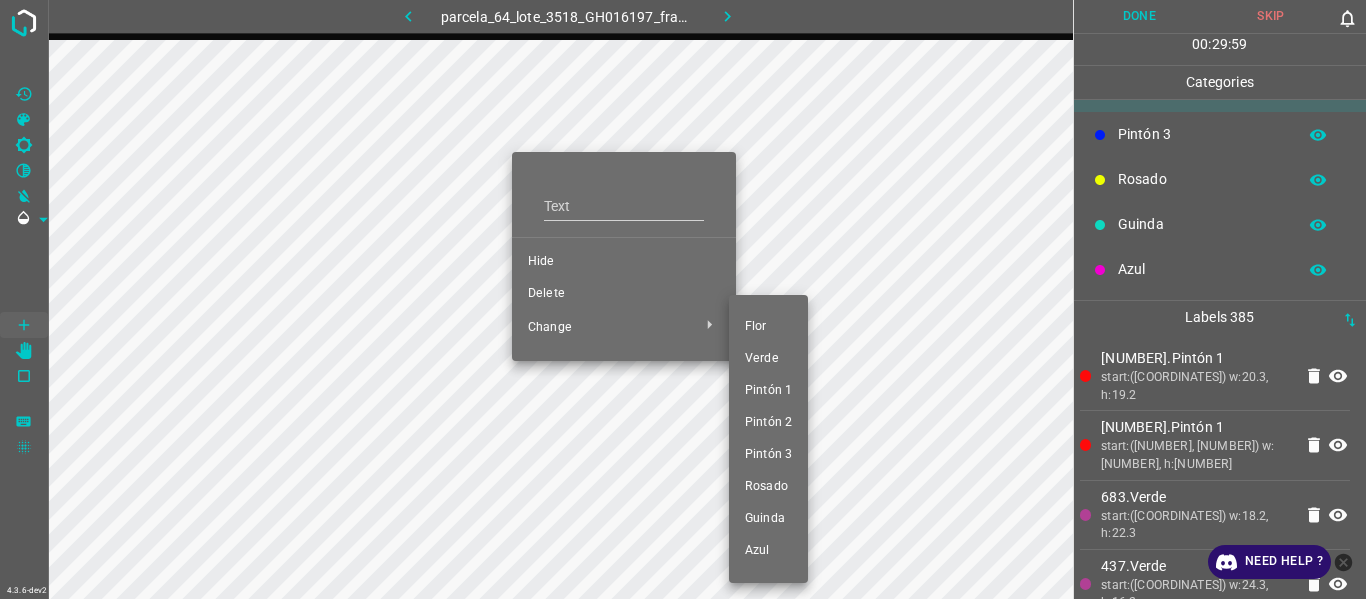drag, startPoint x: 776, startPoint y: 383, endPoint x: 764, endPoint y: 383, distance: 12 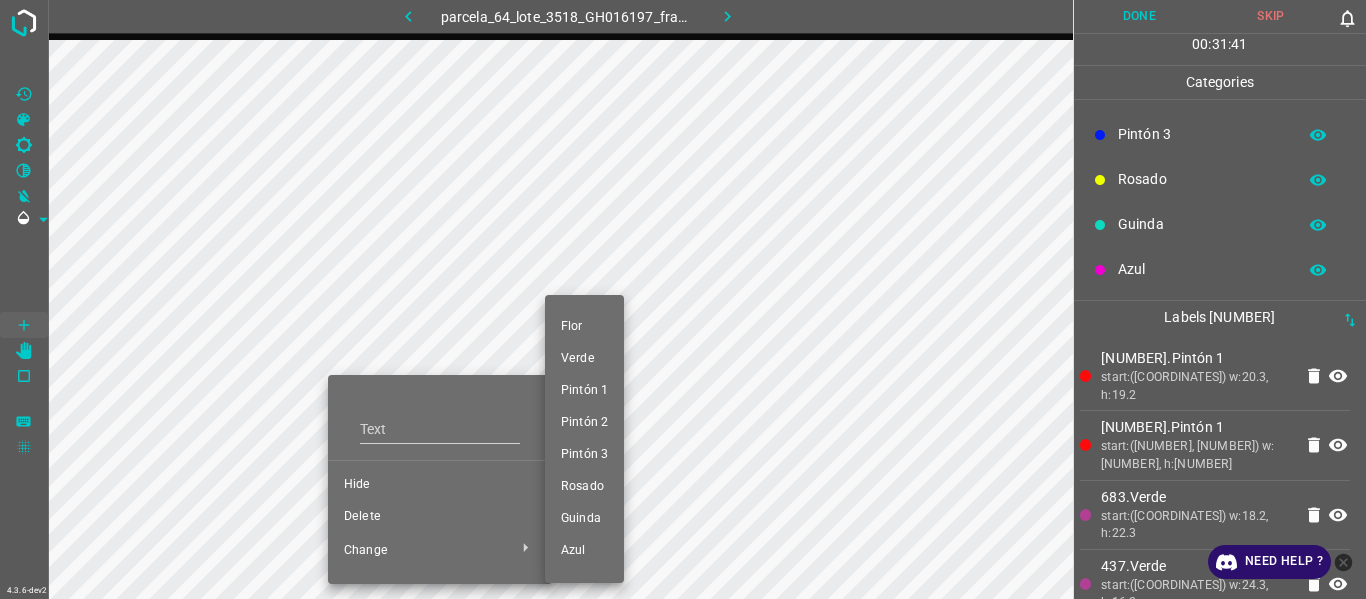 drag, startPoint x: 588, startPoint y: 361, endPoint x: 450, endPoint y: 301, distance: 150.47923 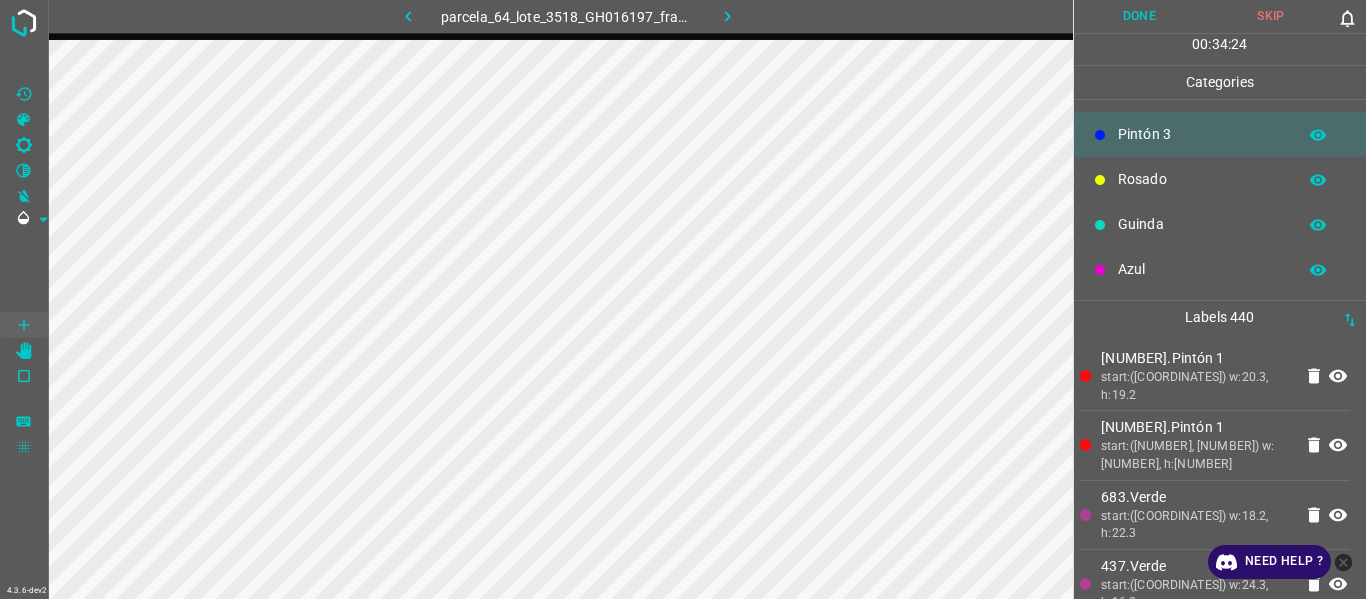 click on "[NUMBER].Pintón 1" at bounding box center [1196, 427] 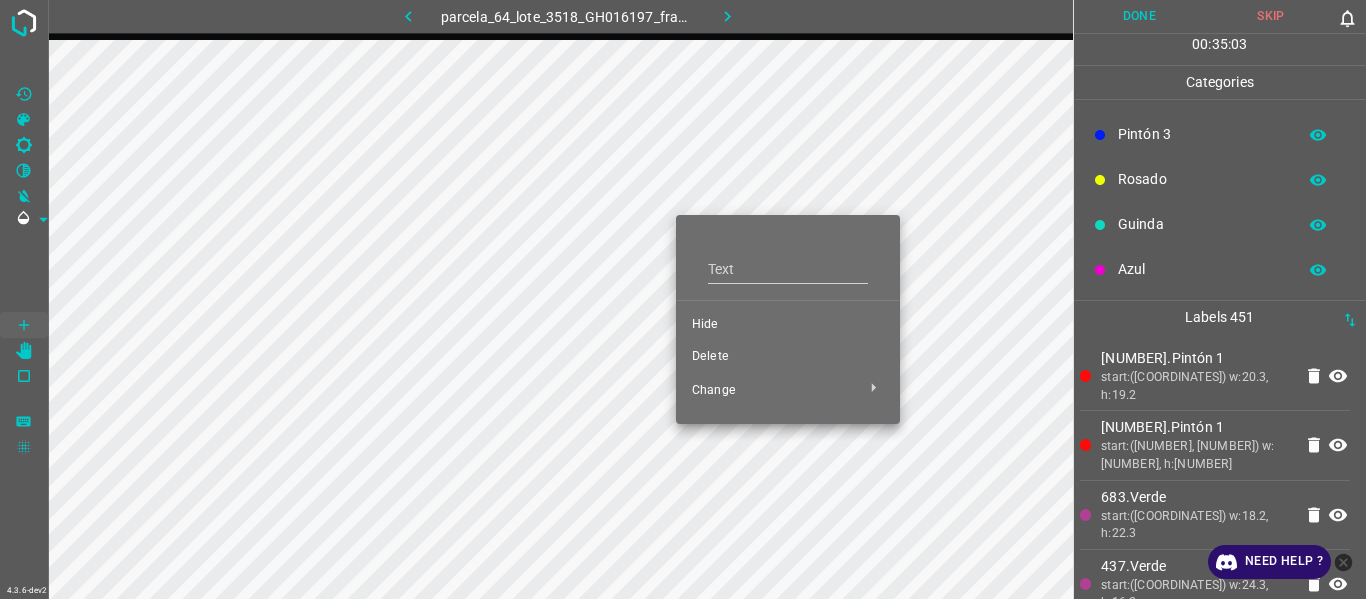 click on "Hide" at bounding box center (788, 325) 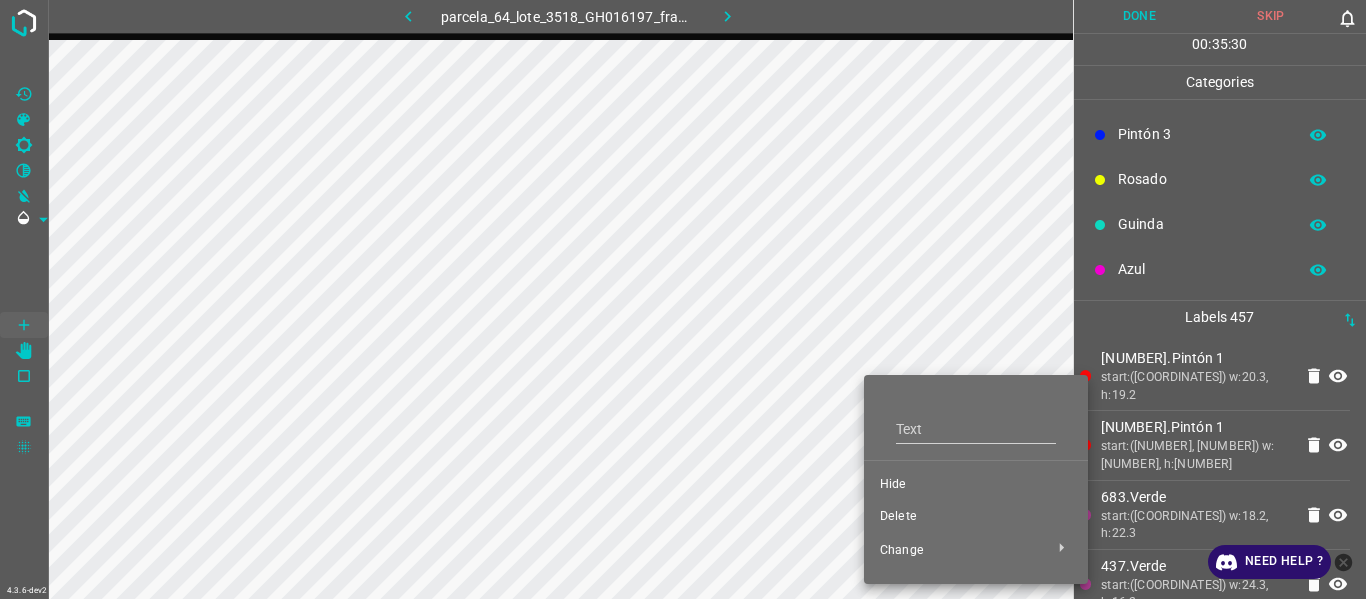click on "Hide" at bounding box center [976, 485] 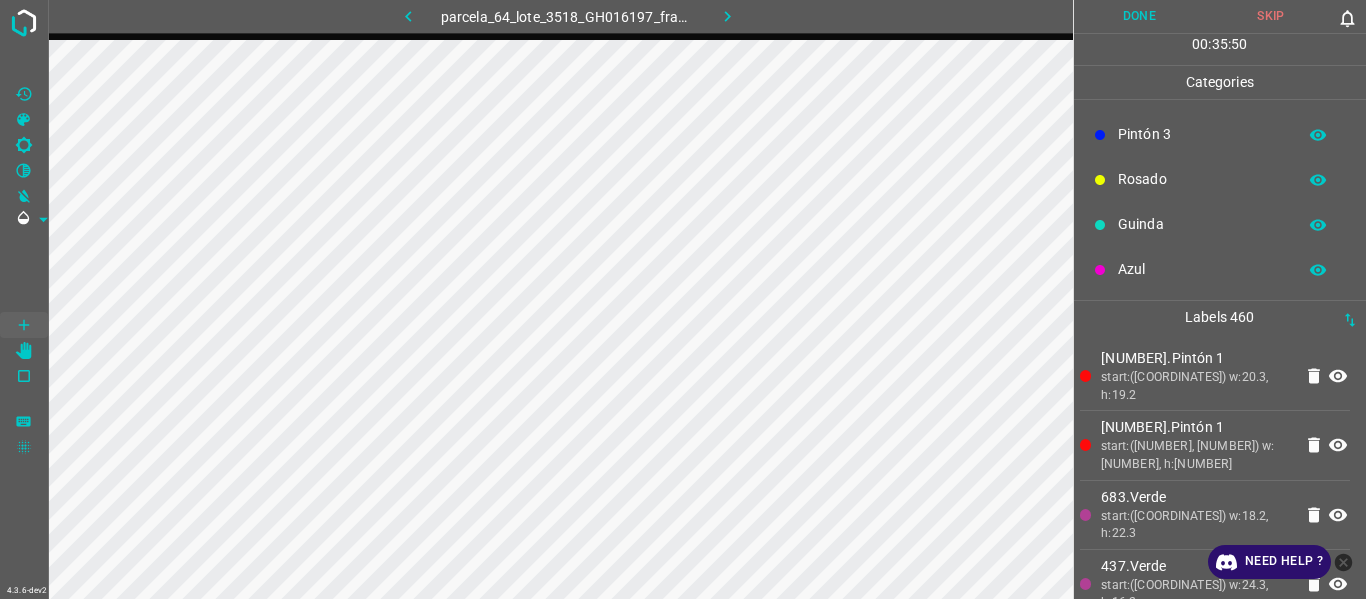 click 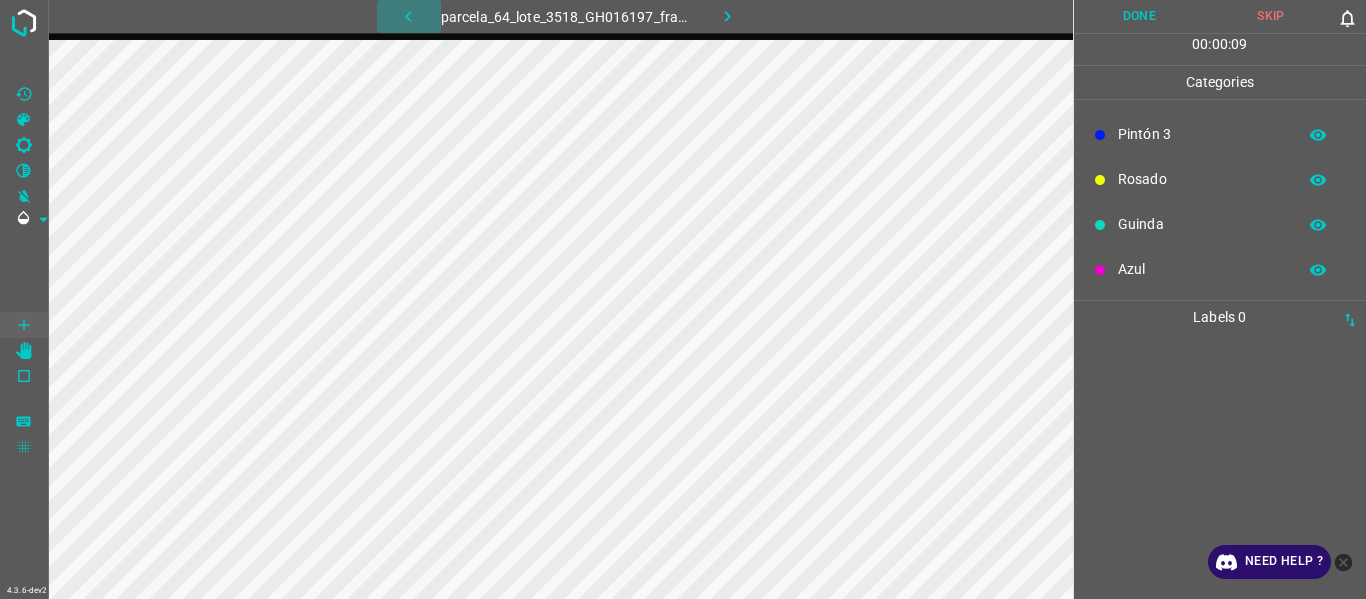 click 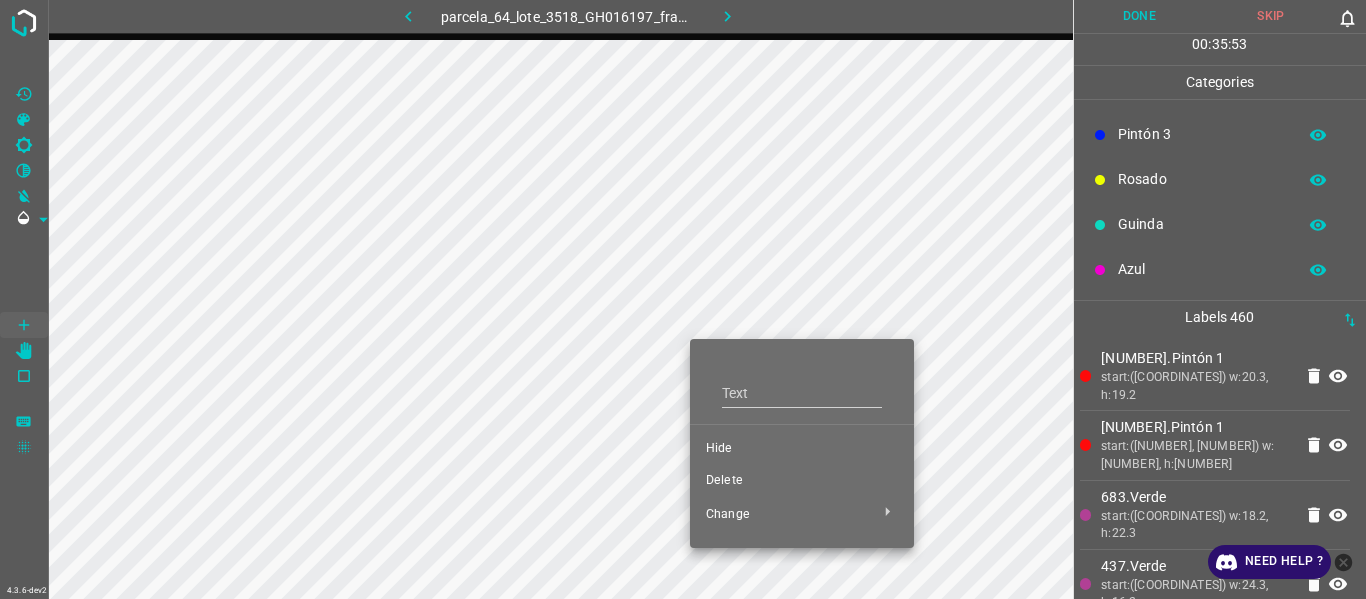 click on "Delete" at bounding box center [802, 481] 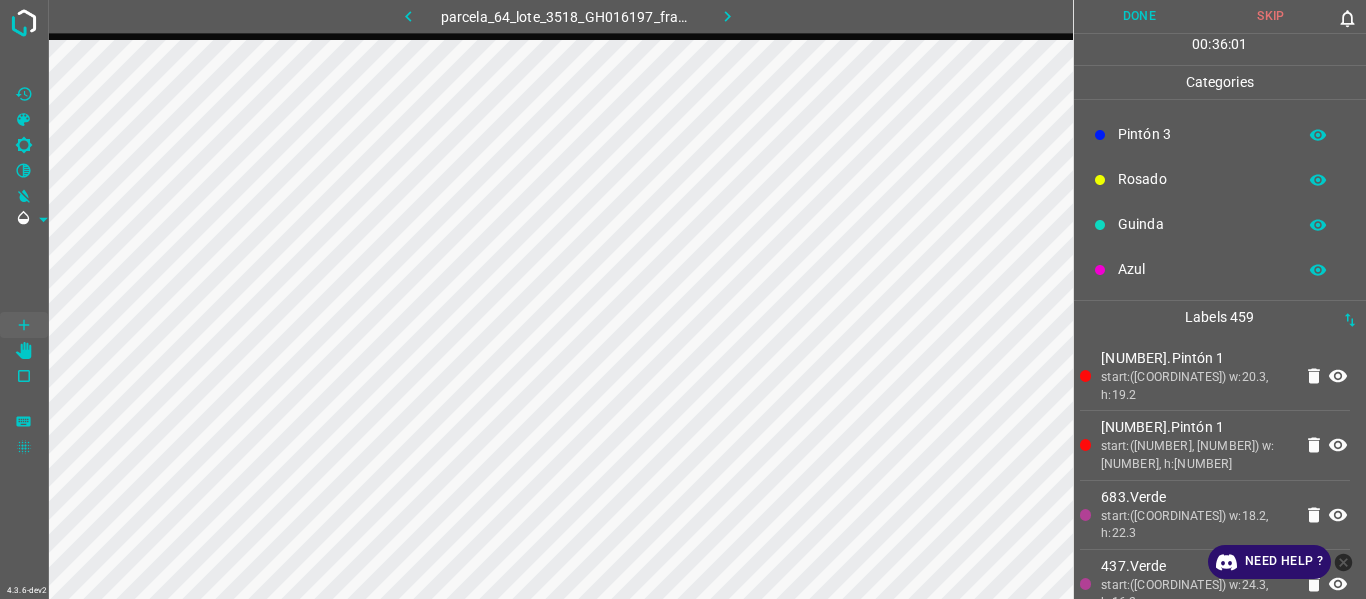 click on "[NUMBER].Pintón 1" at bounding box center (1196, 358) 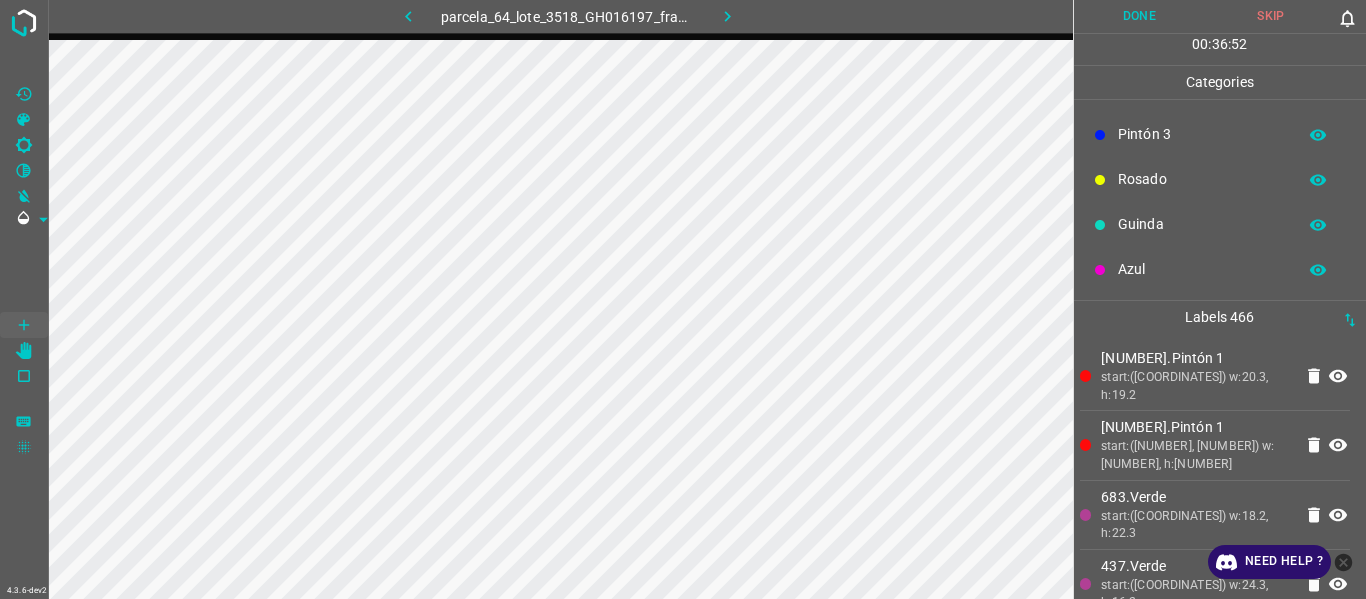 drag, startPoint x: 1254, startPoint y: 460, endPoint x: 1244, endPoint y: 454, distance: 11.661903 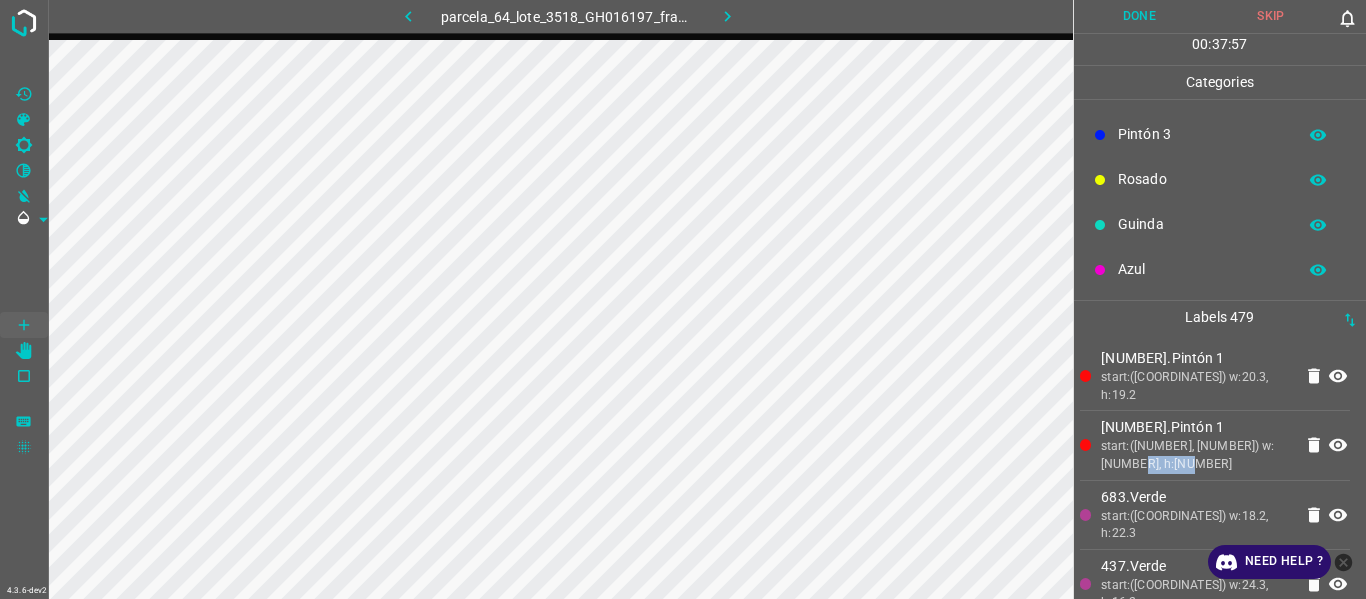 click on "start:([COORDINATES])
w:20.3, h:19.2" at bounding box center [1196, 386] 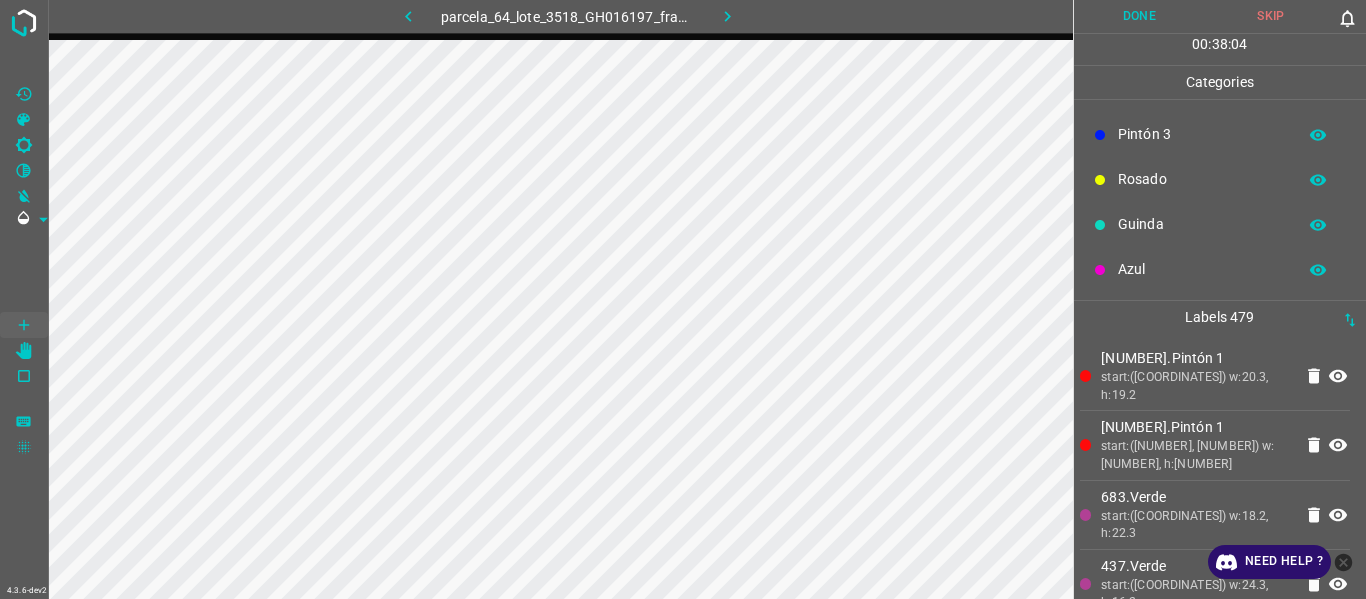 click on "start:([NUMBER], [NUMBER])
w:[NUMBER], h:[NUMBER]" at bounding box center [1196, 455] 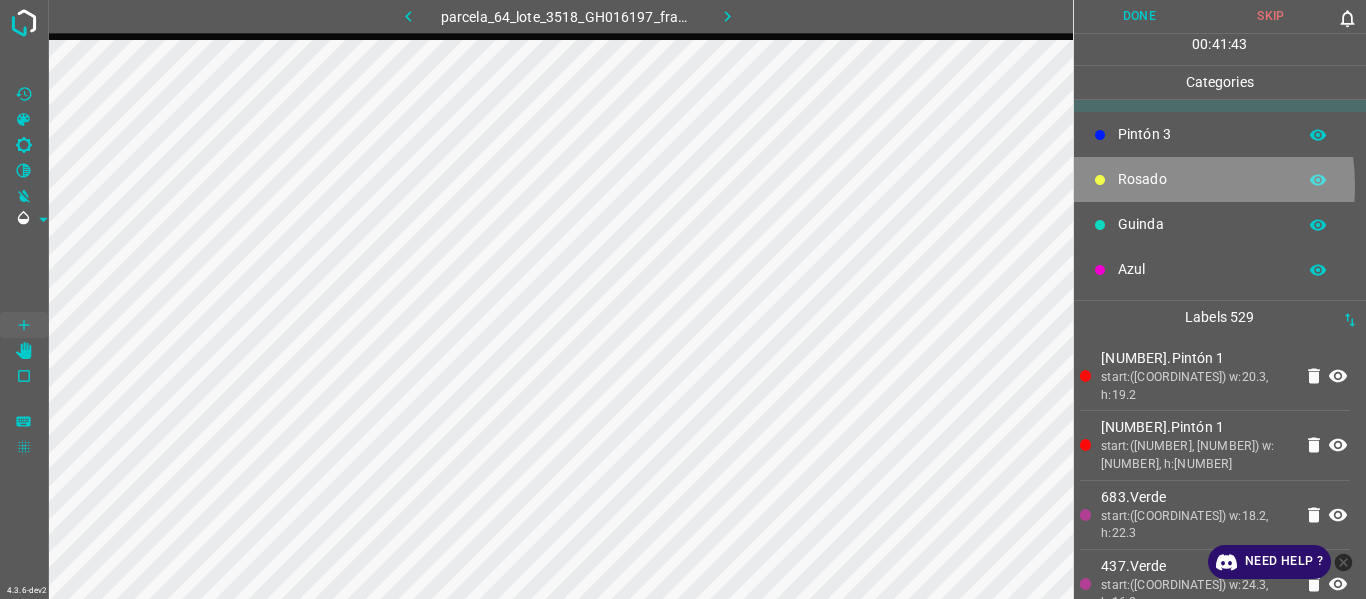 drag, startPoint x: 1150, startPoint y: 185, endPoint x: 1140, endPoint y: 191, distance: 11.661903 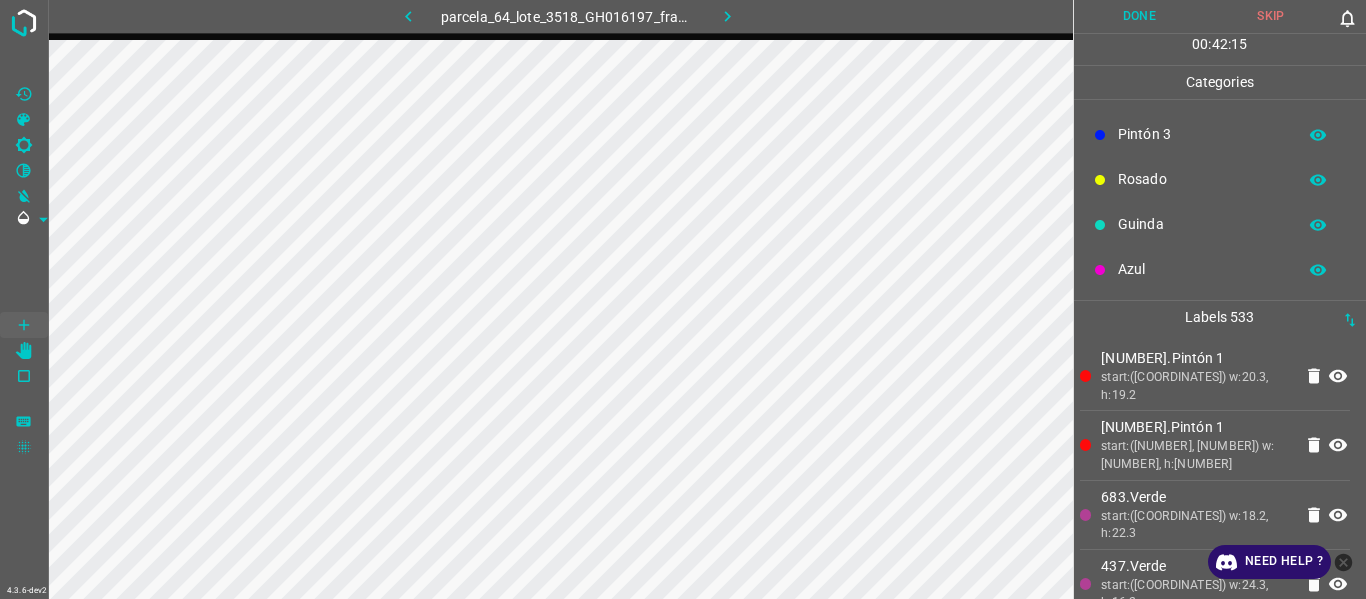 click on "Rosado" at bounding box center [1202, 179] 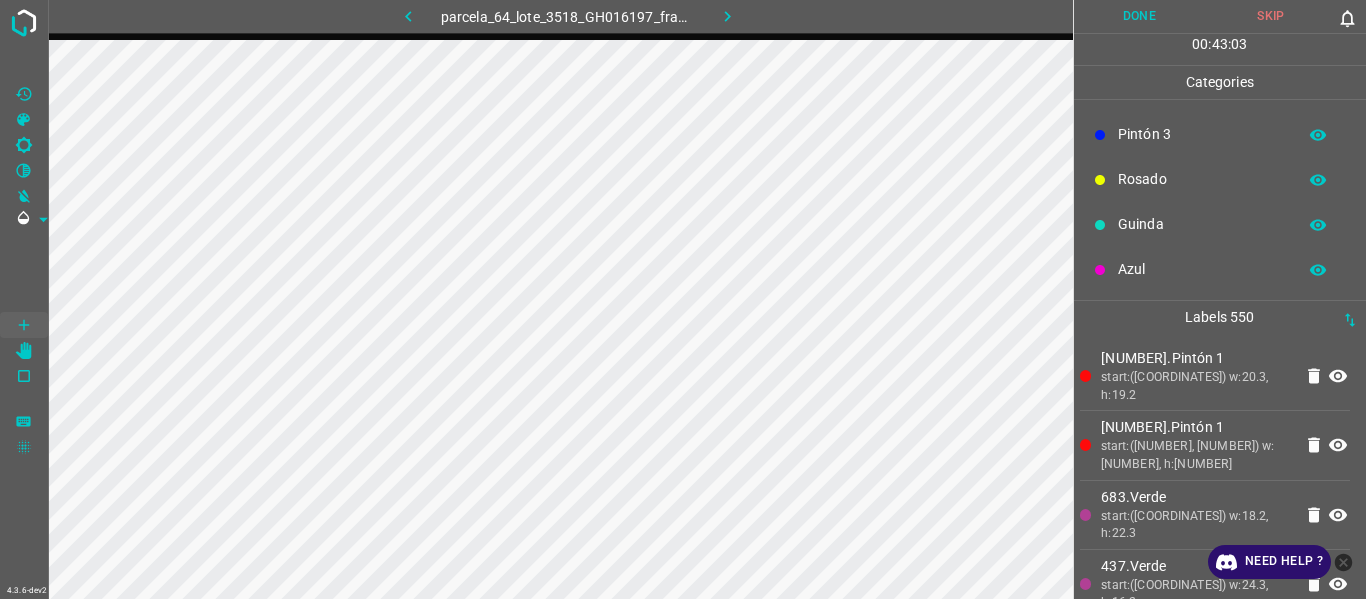 click on "Azul" at bounding box center (1202, 269) 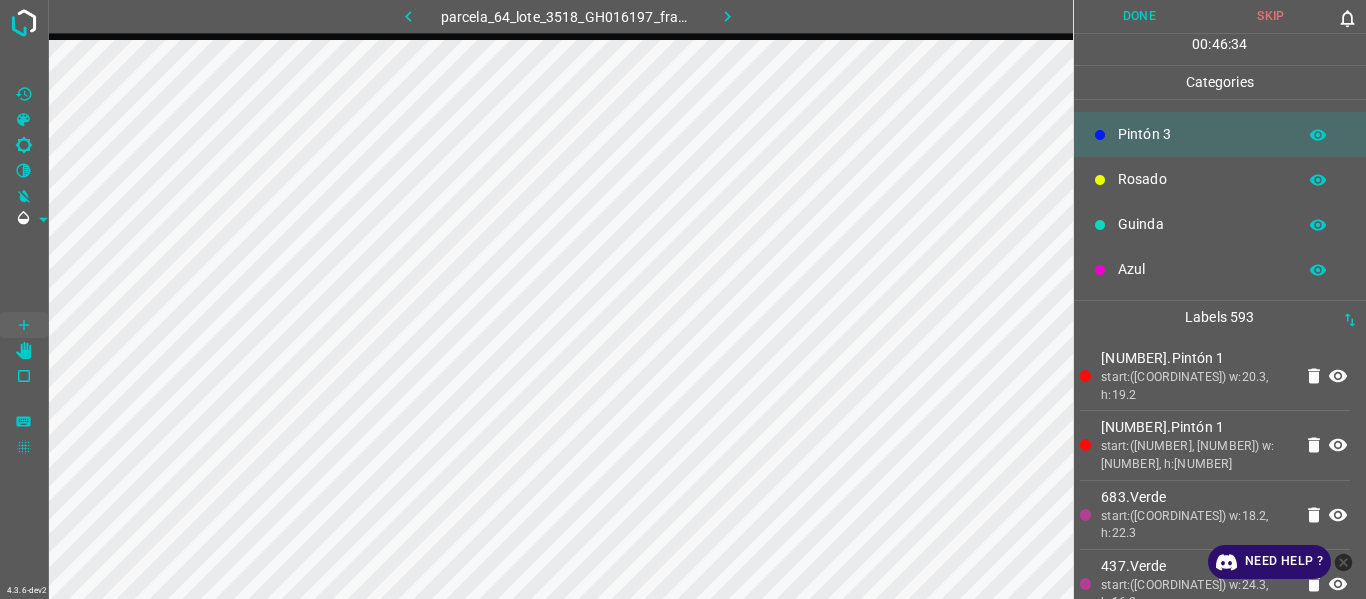 click on "start:([COORDINATES])
w:20.3, h:19.2" at bounding box center (1196, 386) 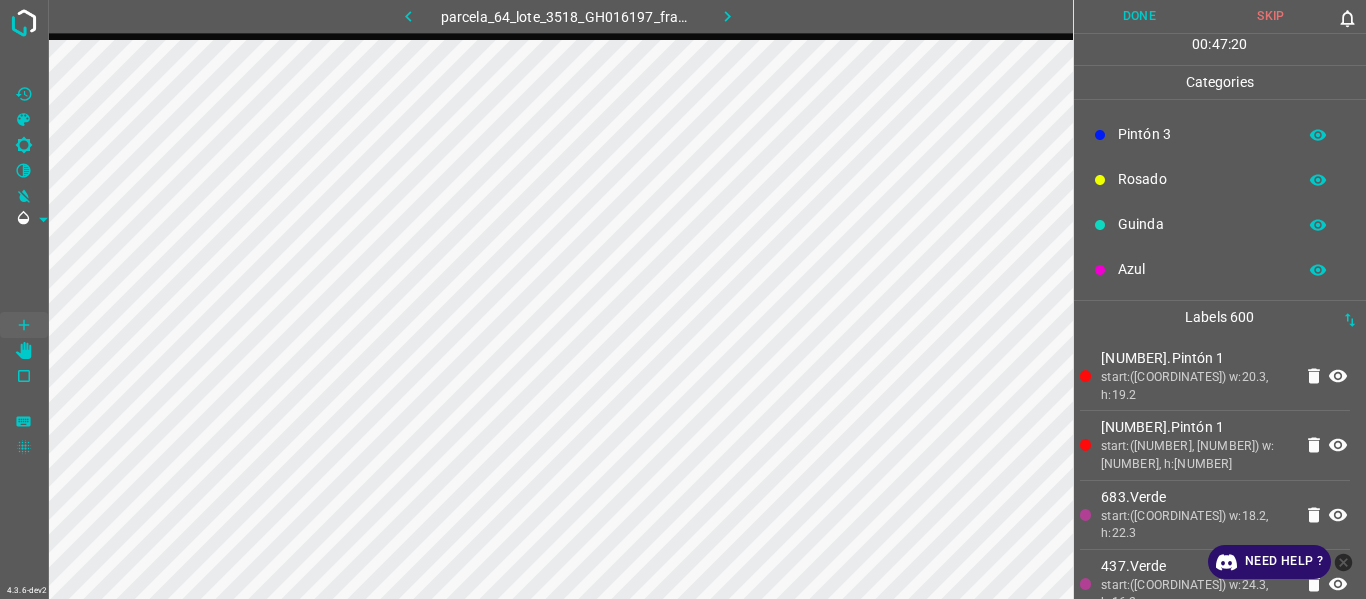 click on "[NUMBER].Pintón 1" at bounding box center (1196, 427) 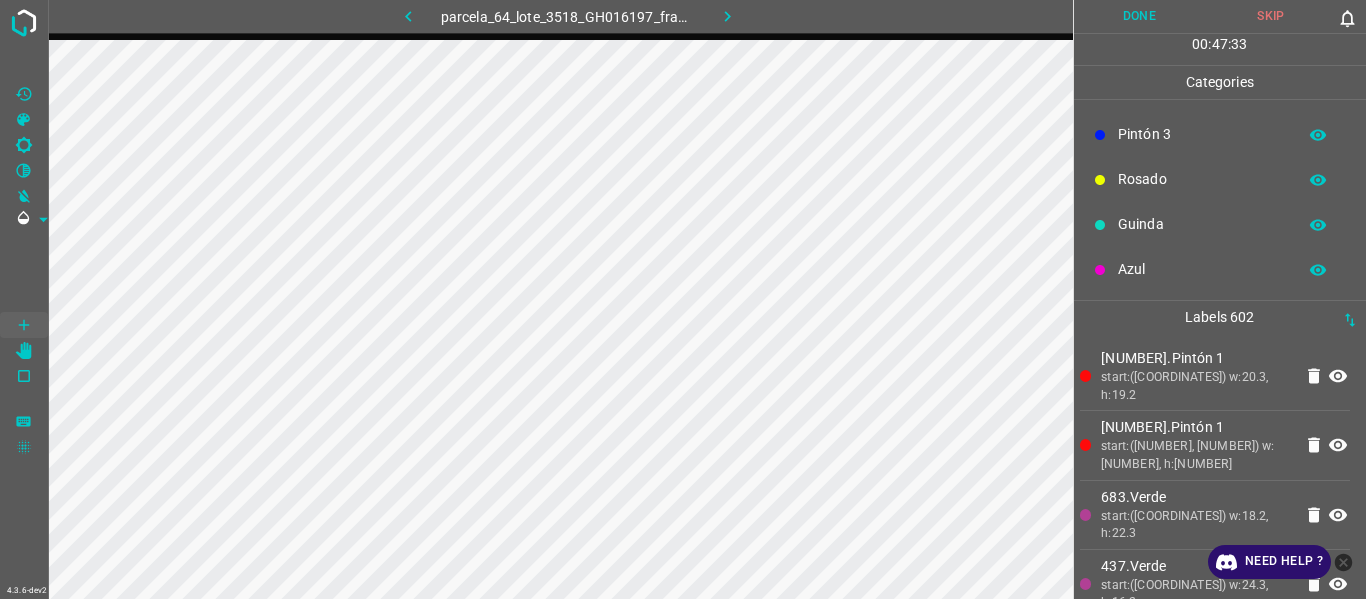 click on "Rosado" at bounding box center (1202, 179) 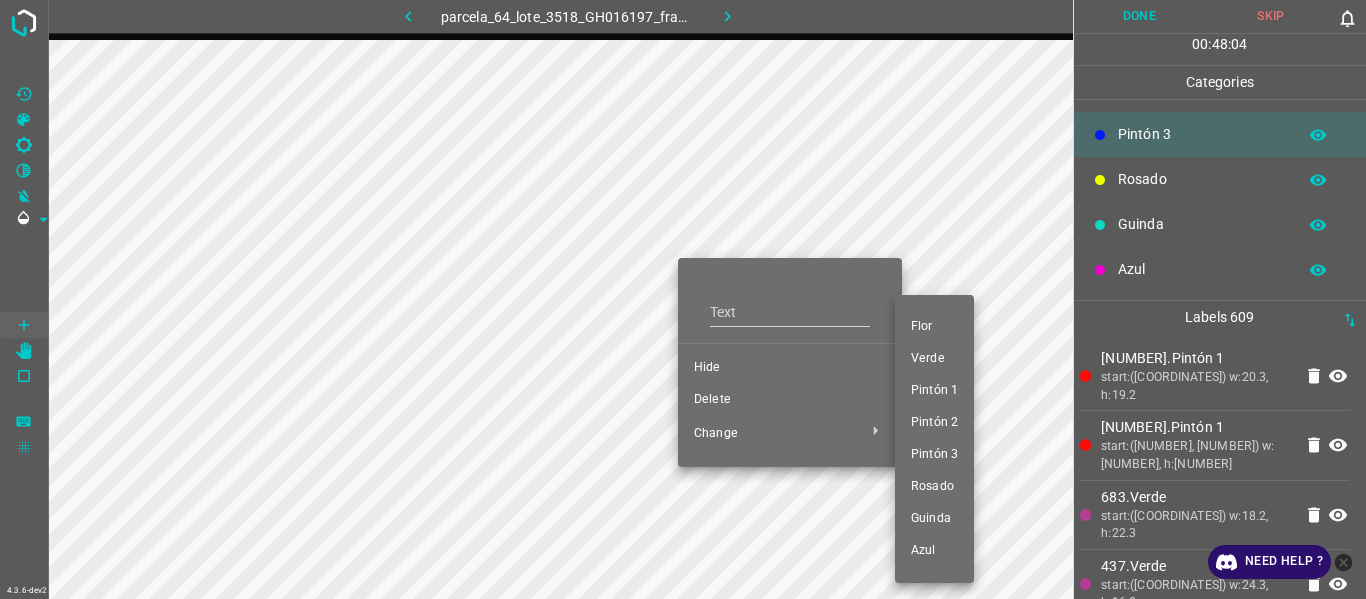 click on "Pintón 2" at bounding box center [934, 423] 